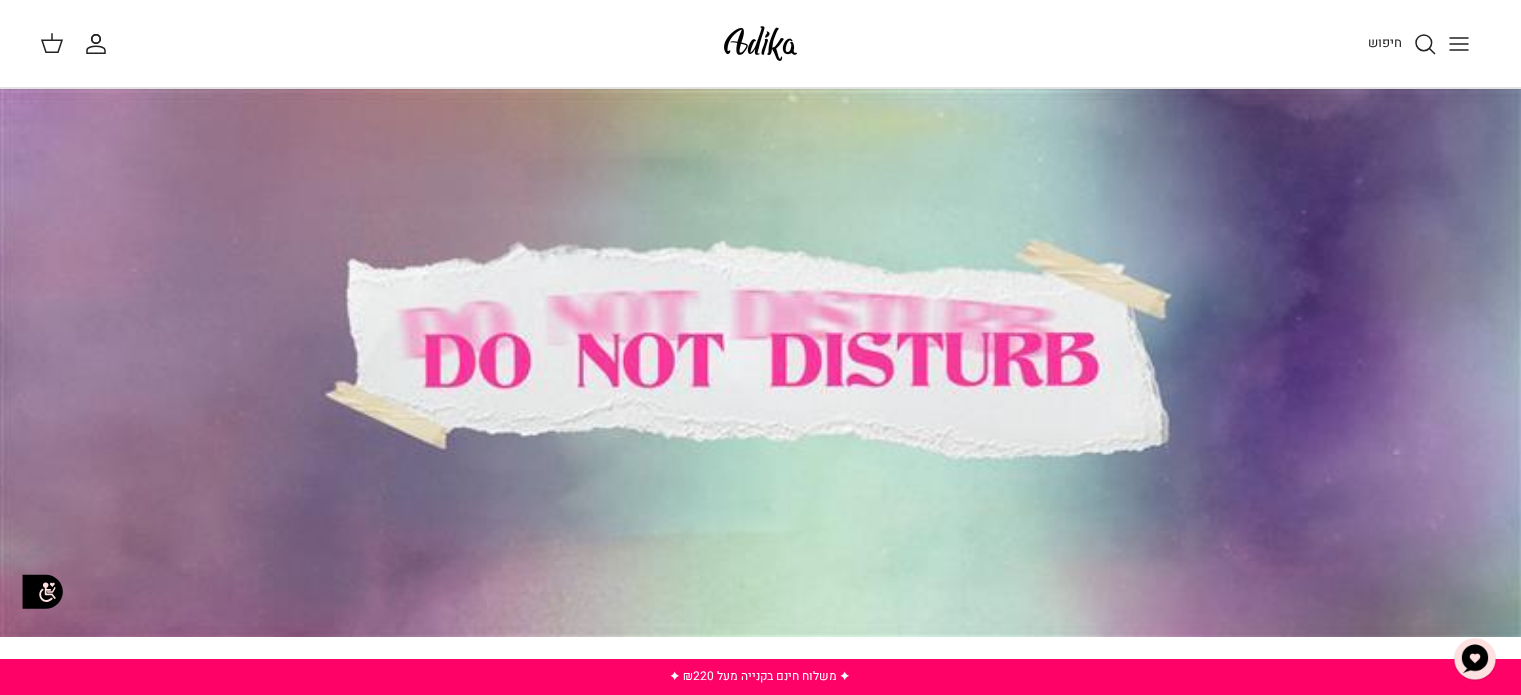scroll, scrollTop: 0, scrollLeft: 0, axis: both 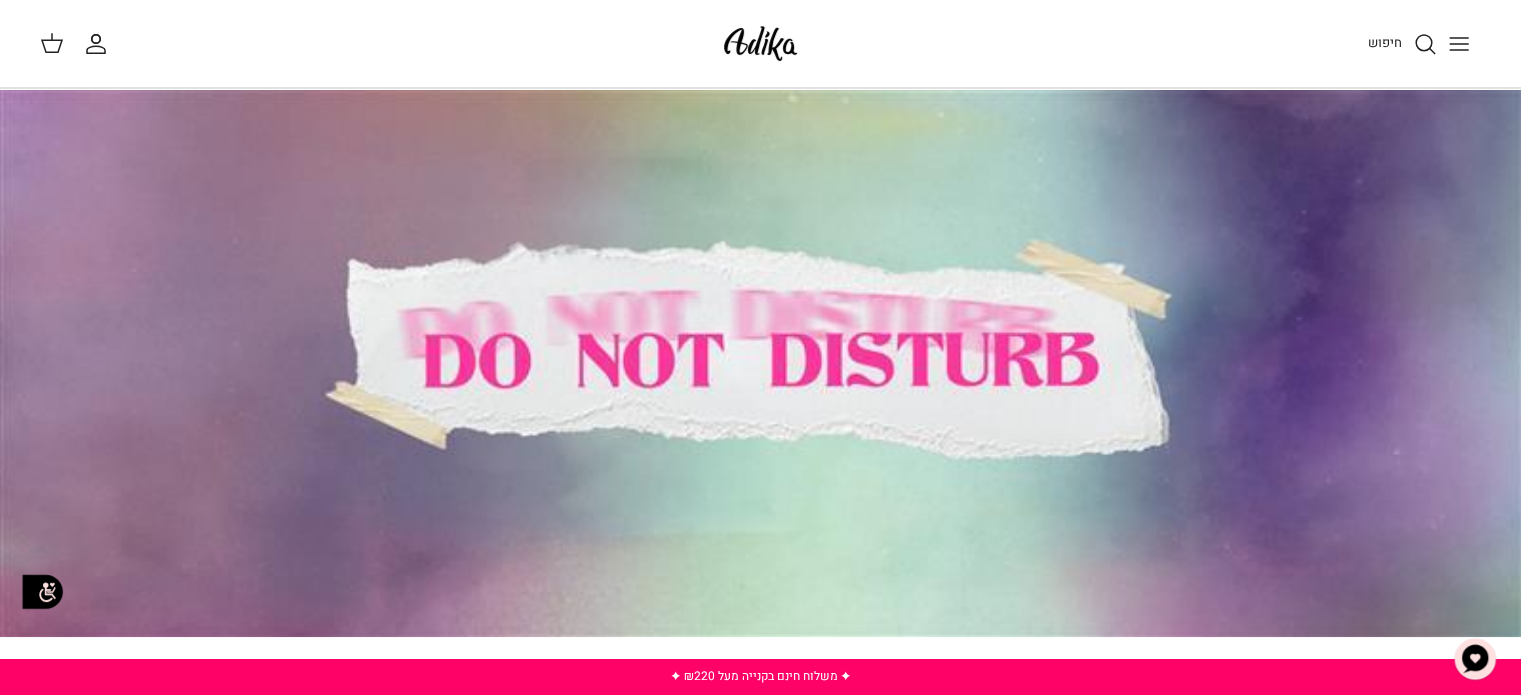 click at bounding box center [760, 363] 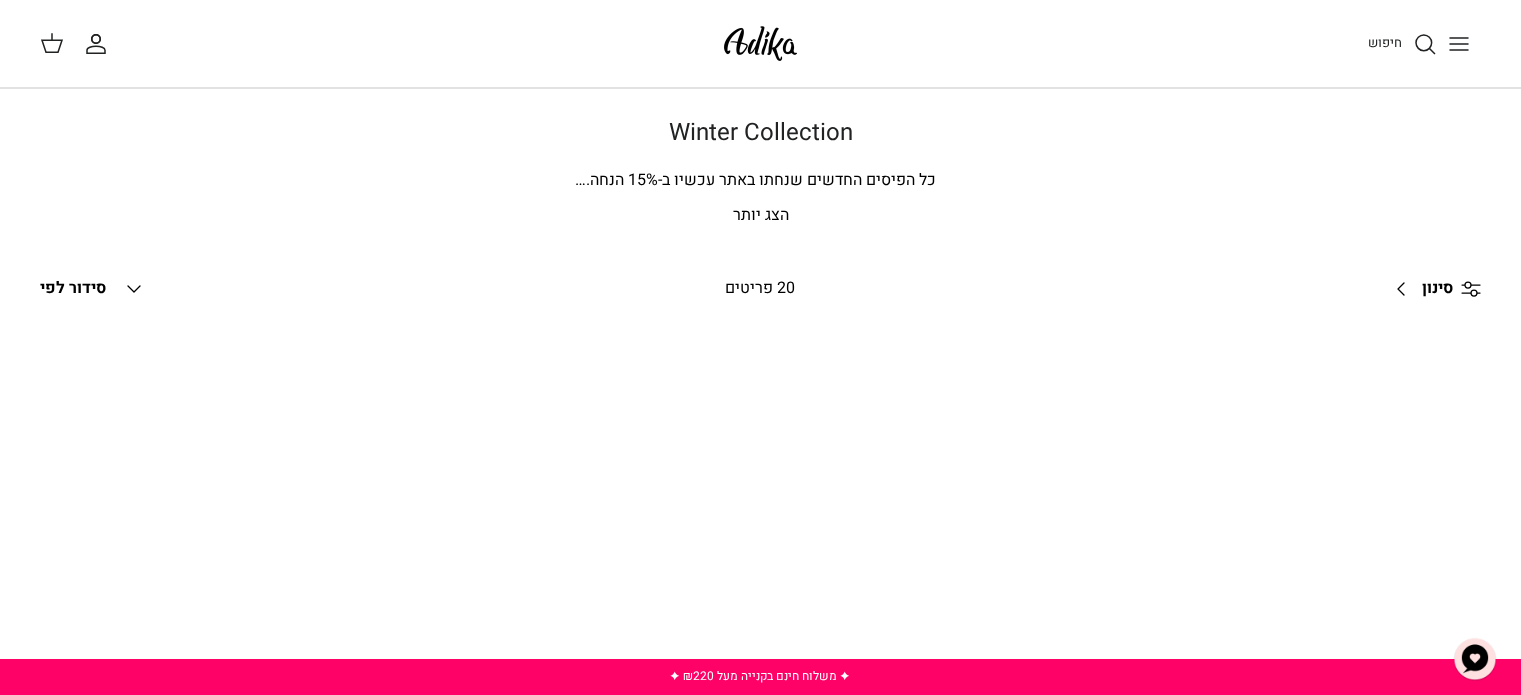 scroll, scrollTop: 0, scrollLeft: 0, axis: both 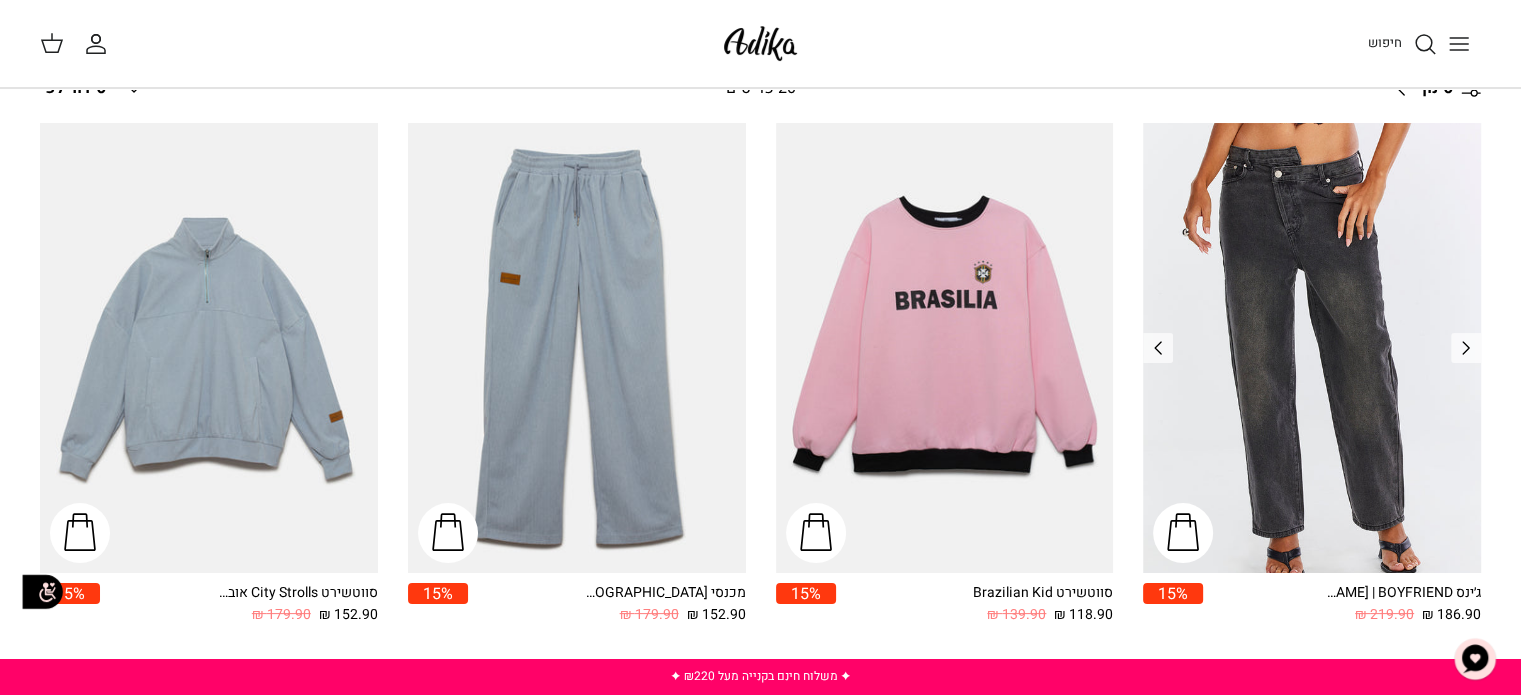 click at bounding box center (1312, 348) 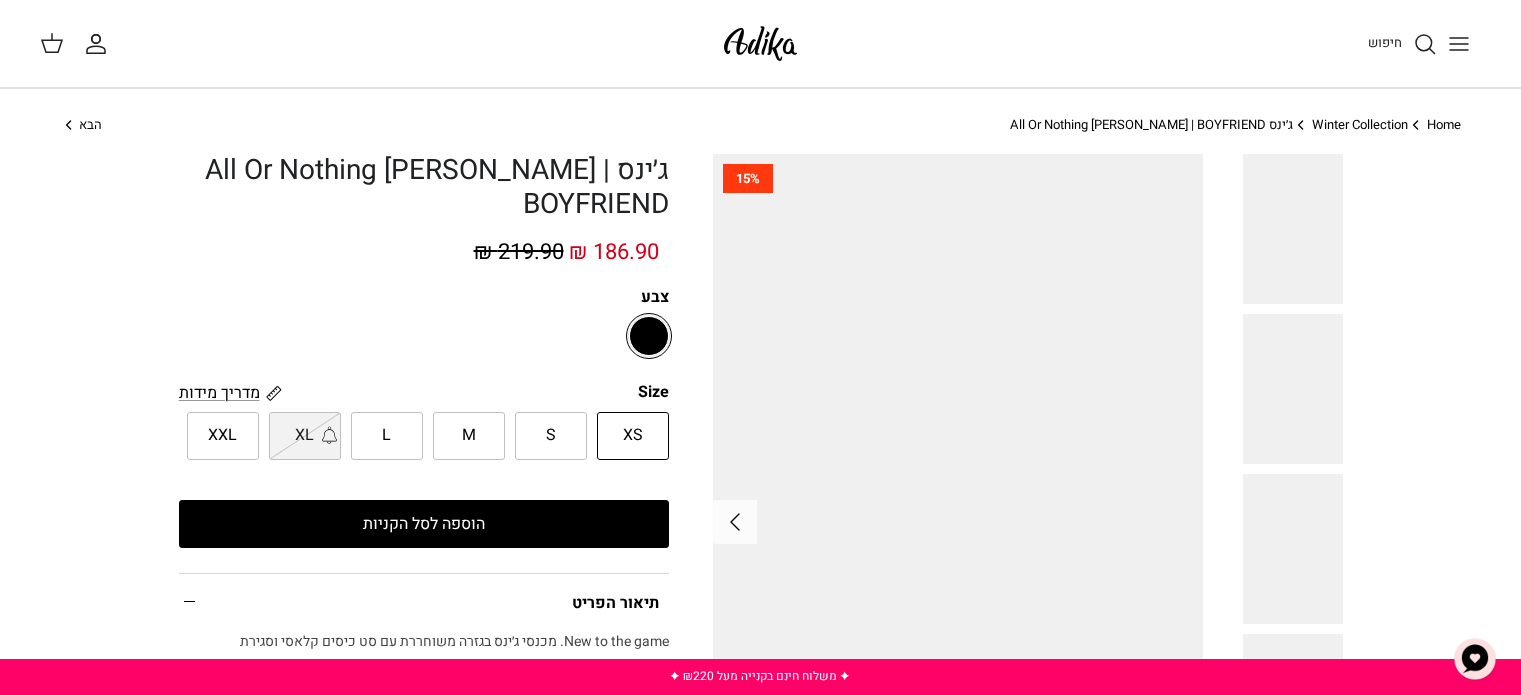 scroll, scrollTop: 0, scrollLeft: 0, axis: both 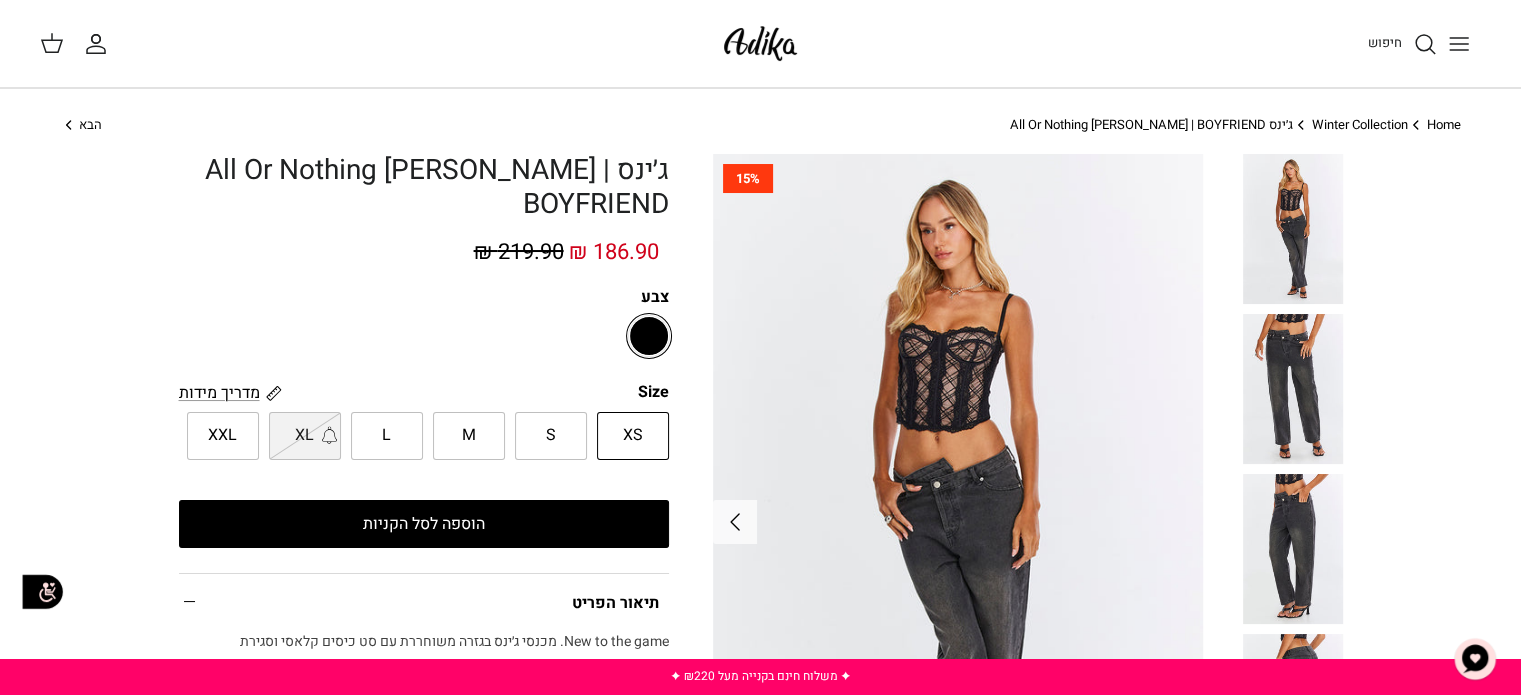 click at bounding box center (1293, 389) 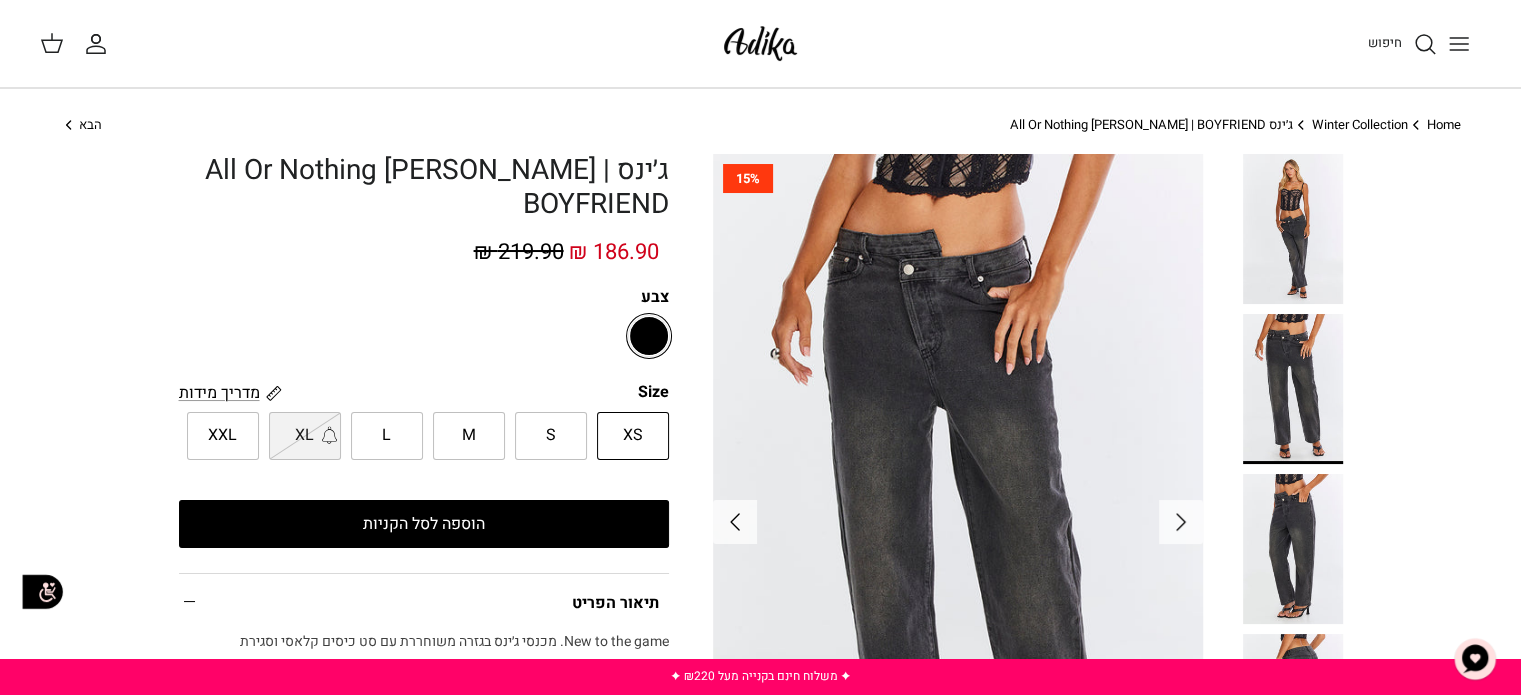 click at bounding box center (1293, 549) 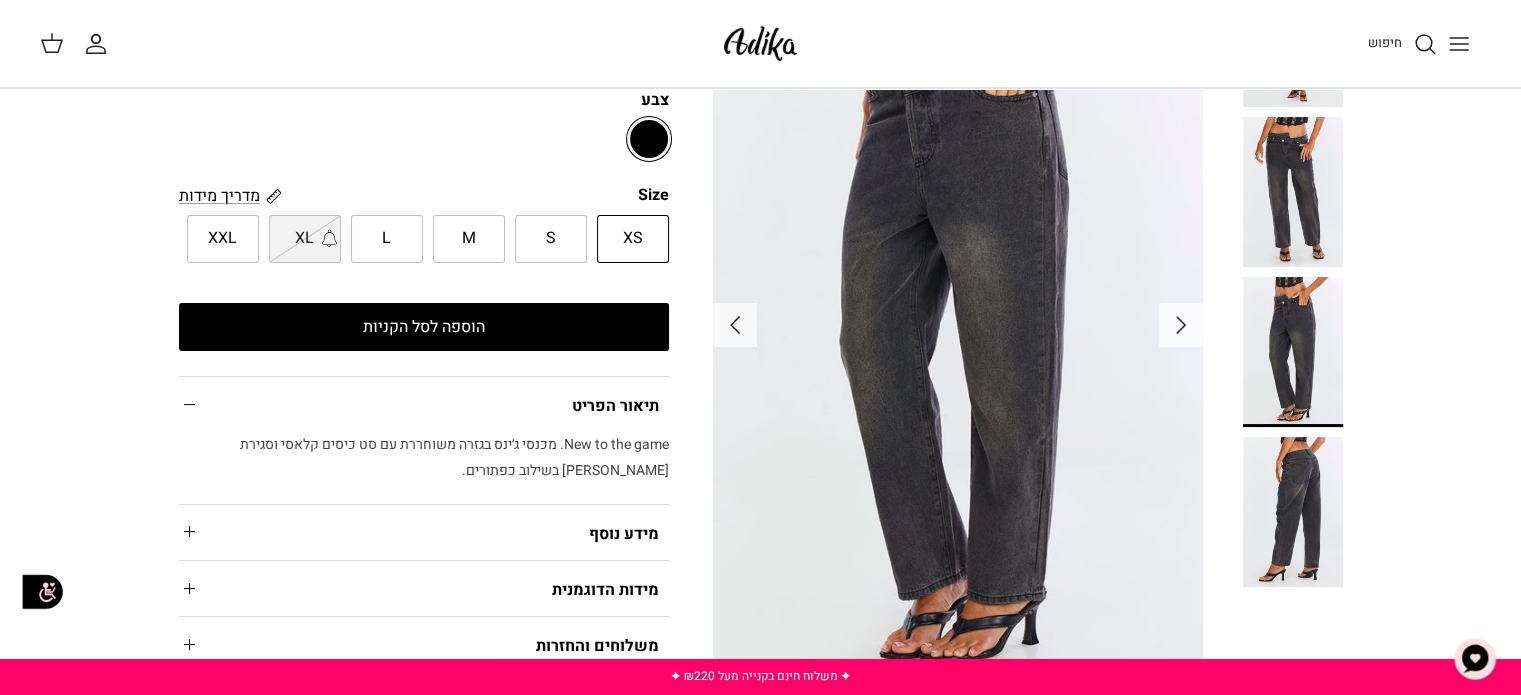 scroll, scrollTop: 200, scrollLeft: 0, axis: vertical 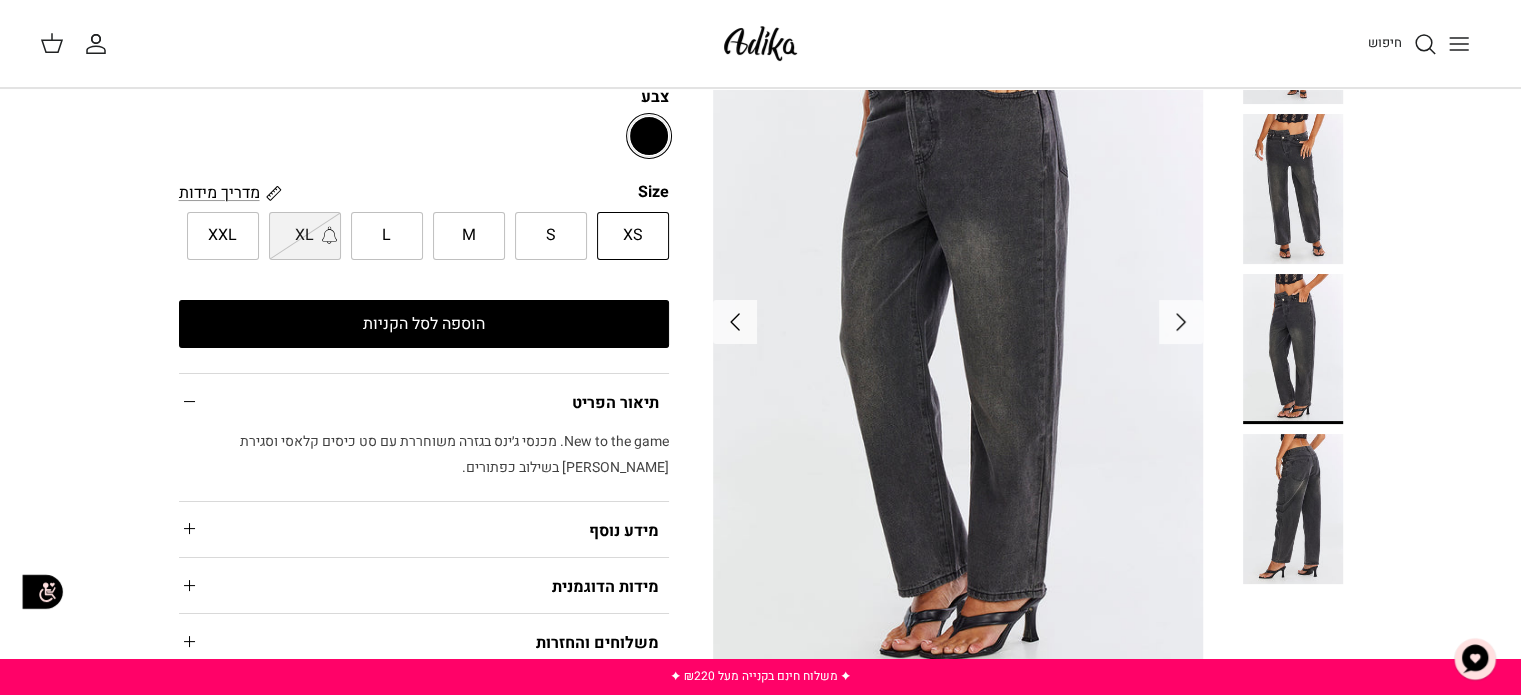 click on "הוספה לסל הקניות" at bounding box center [424, 324] 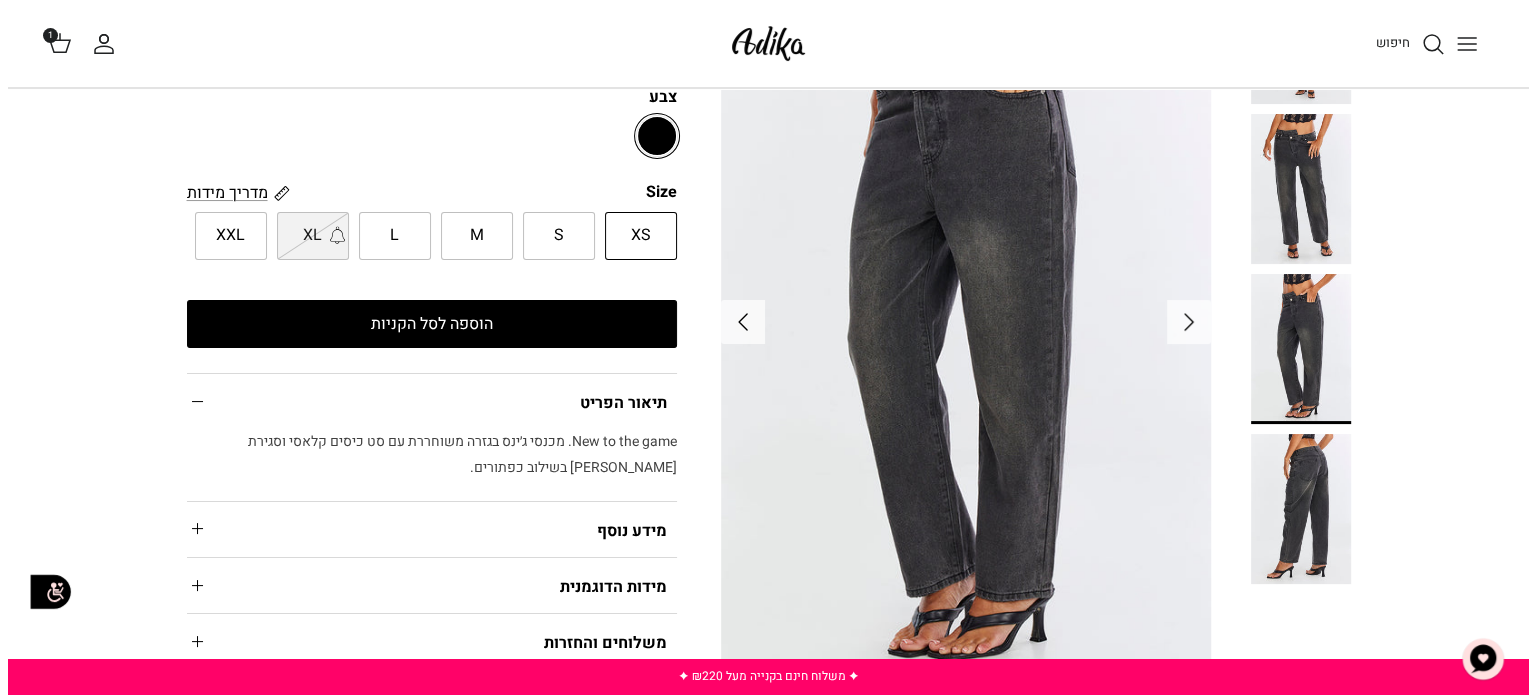 scroll, scrollTop: 0, scrollLeft: 0, axis: both 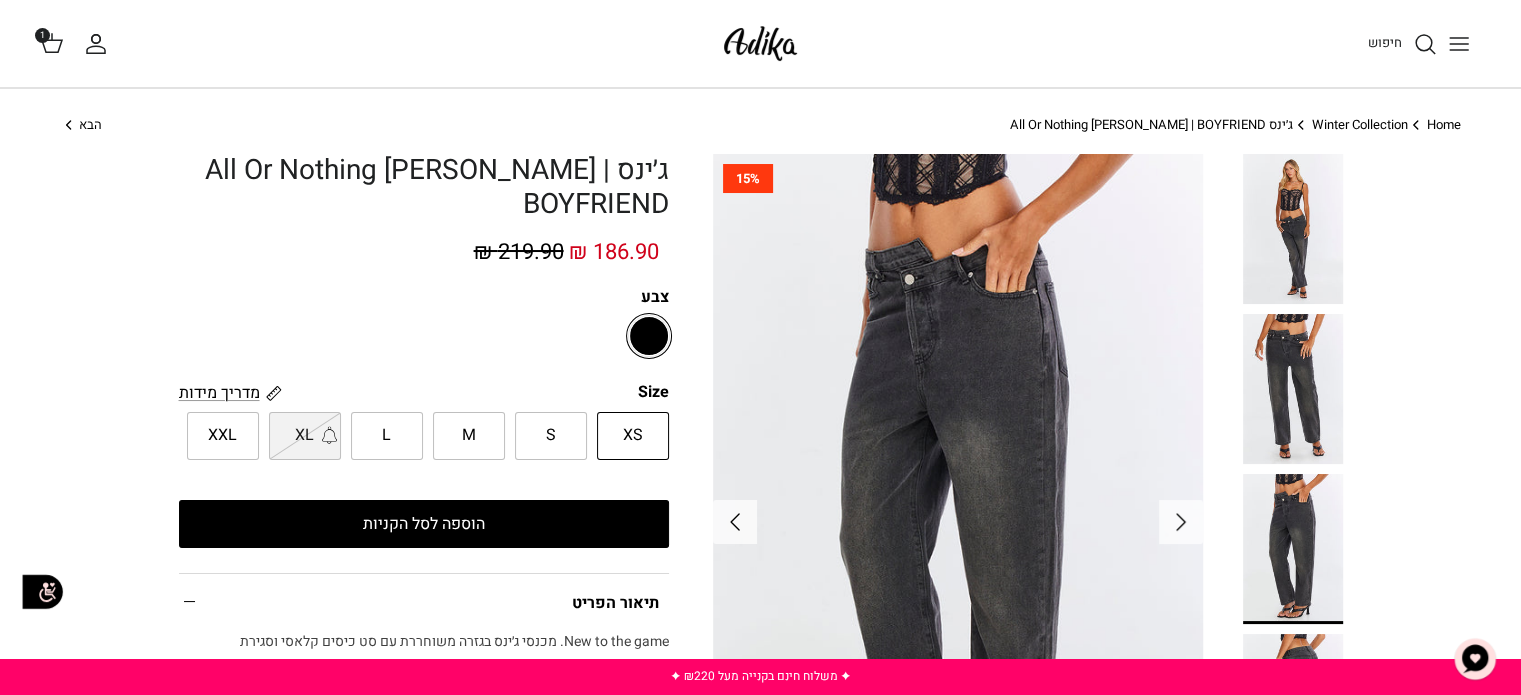 click 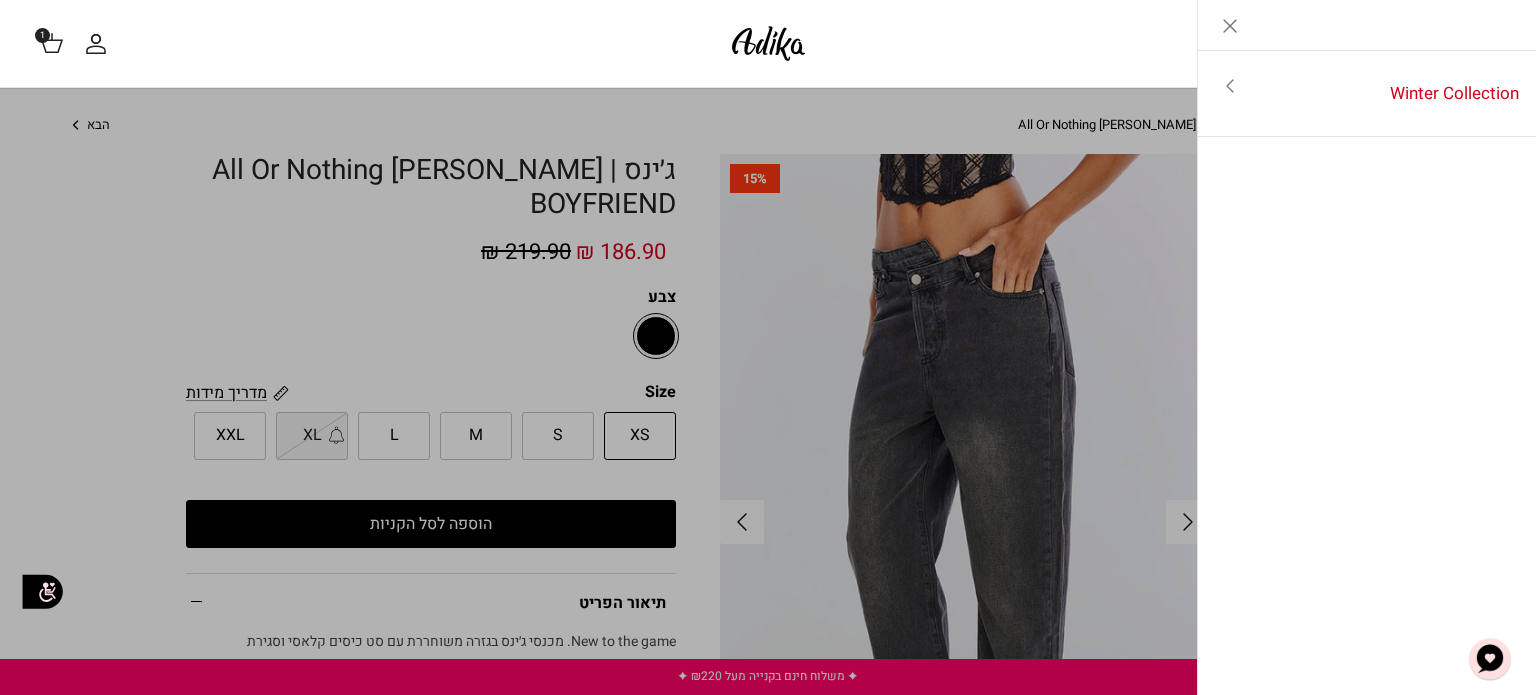 click on "חיפוש" at bounding box center (1164, 44) 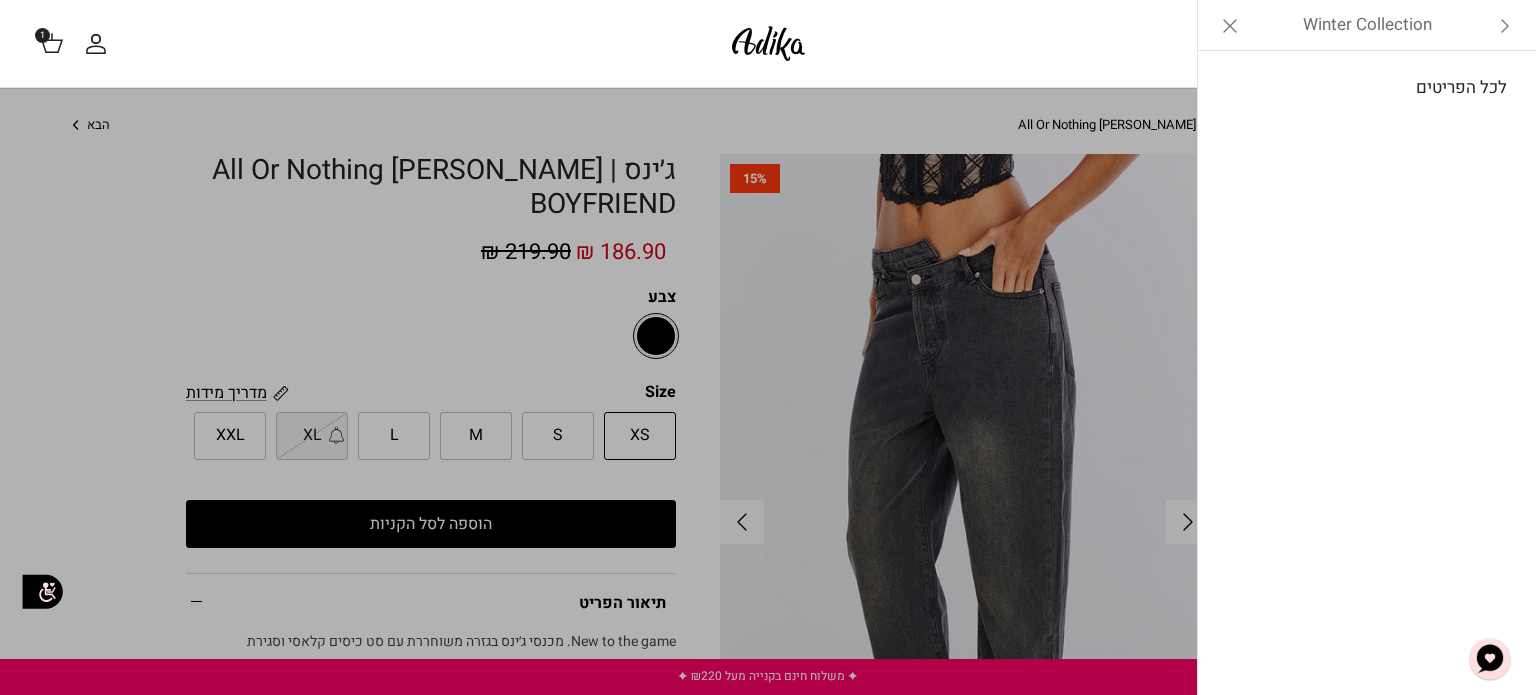 click on "לכל הפריטים" at bounding box center [1367, 88] 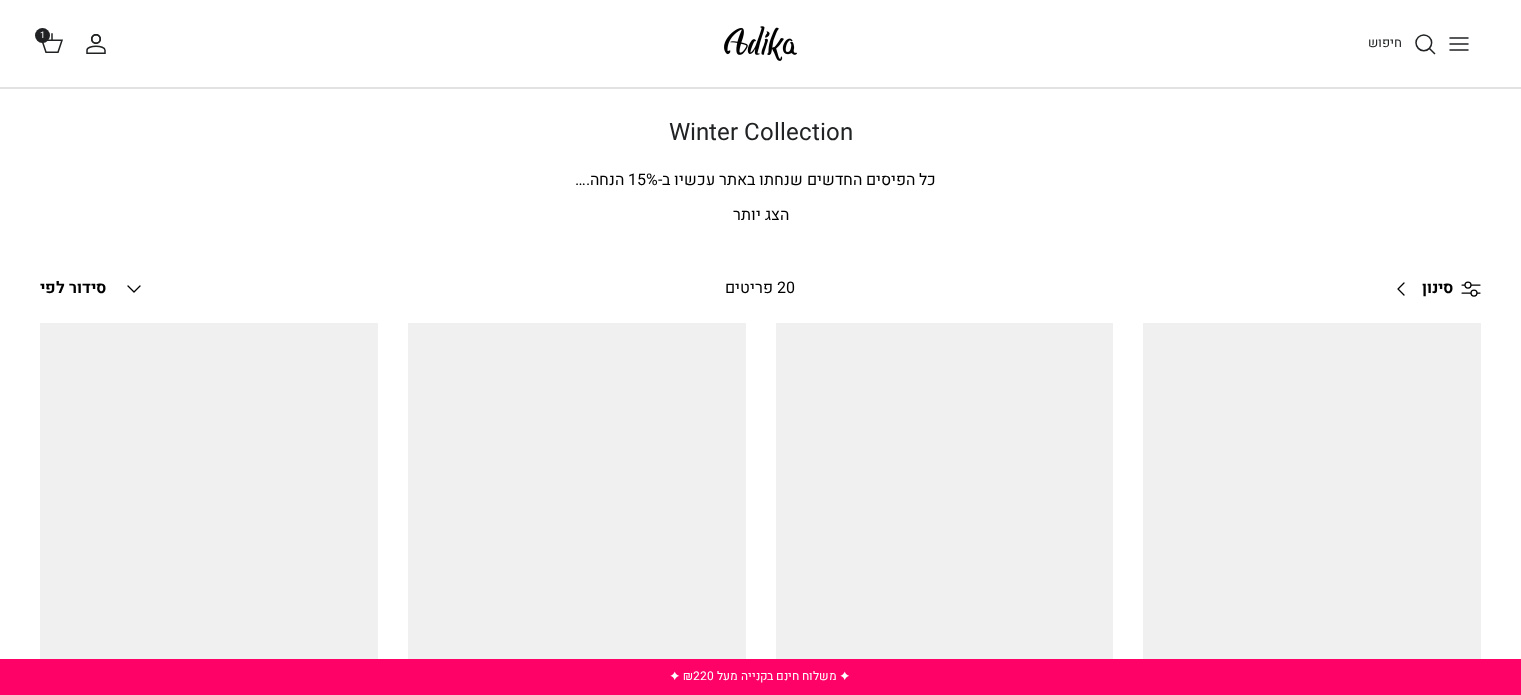 scroll, scrollTop: 0, scrollLeft: 0, axis: both 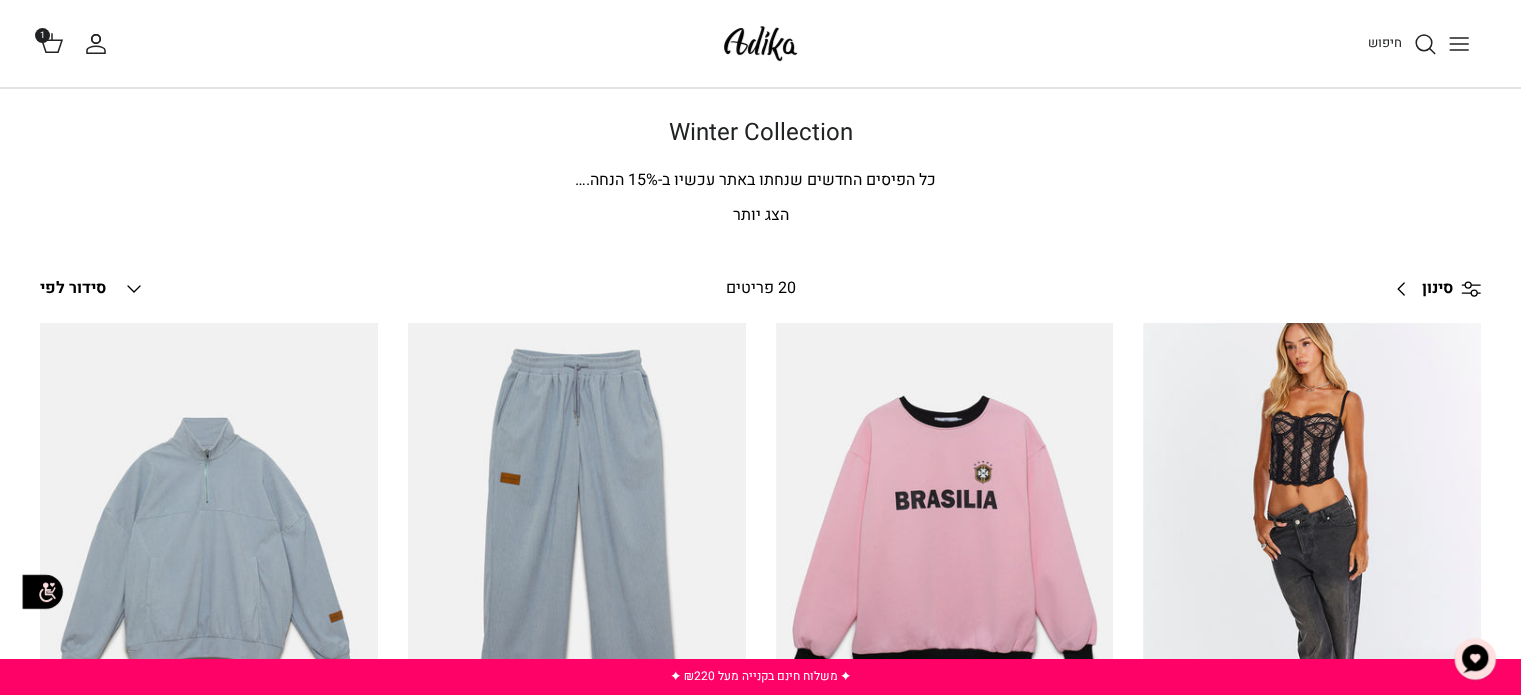 click on "הצג יותר" at bounding box center [761, 216] 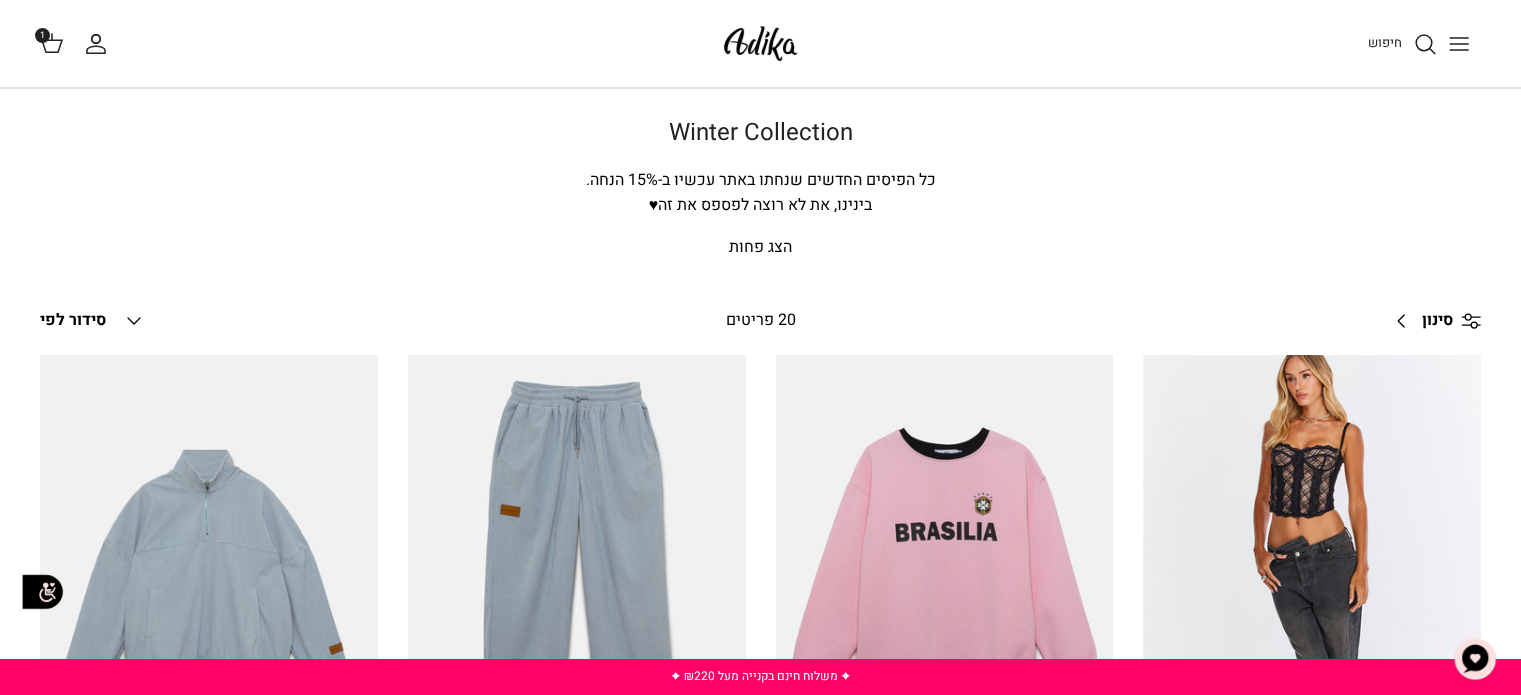 click 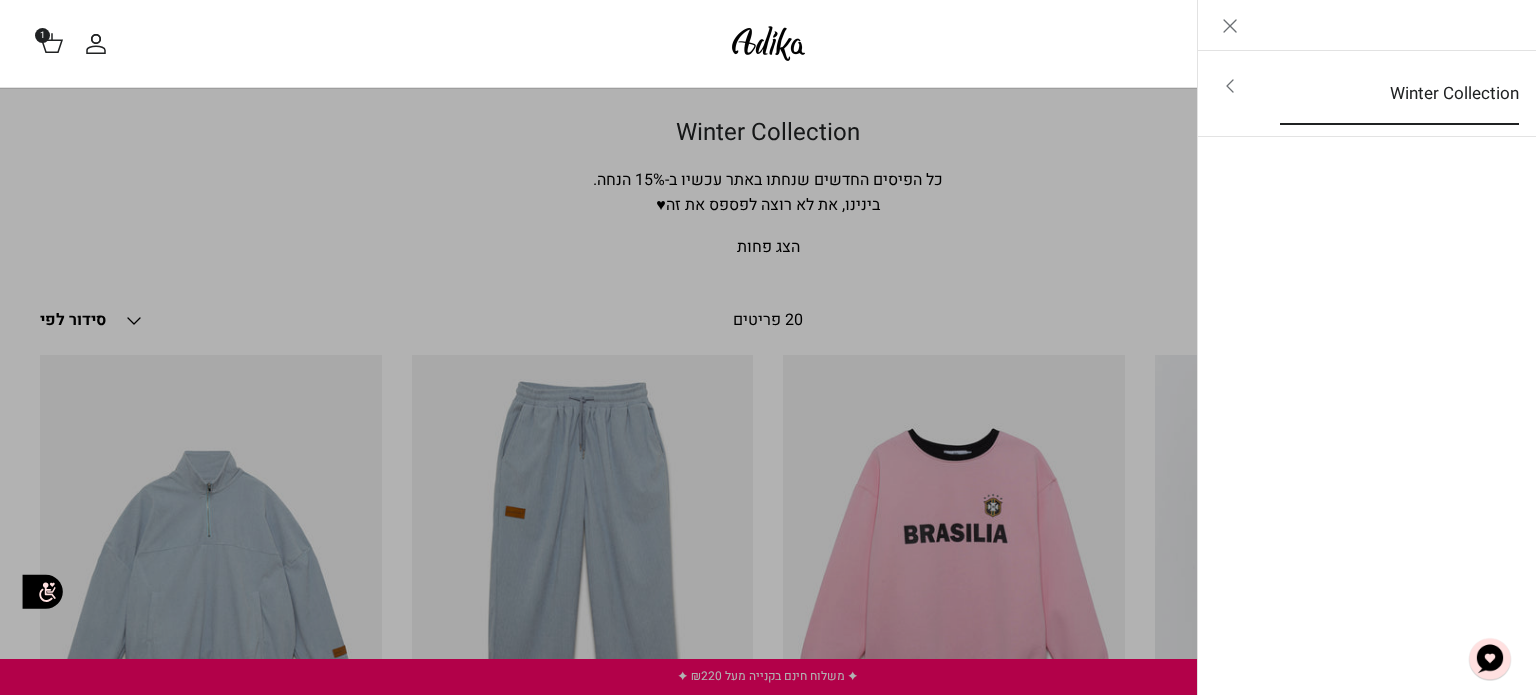 click on "Winter Collection" at bounding box center (1399, 94) 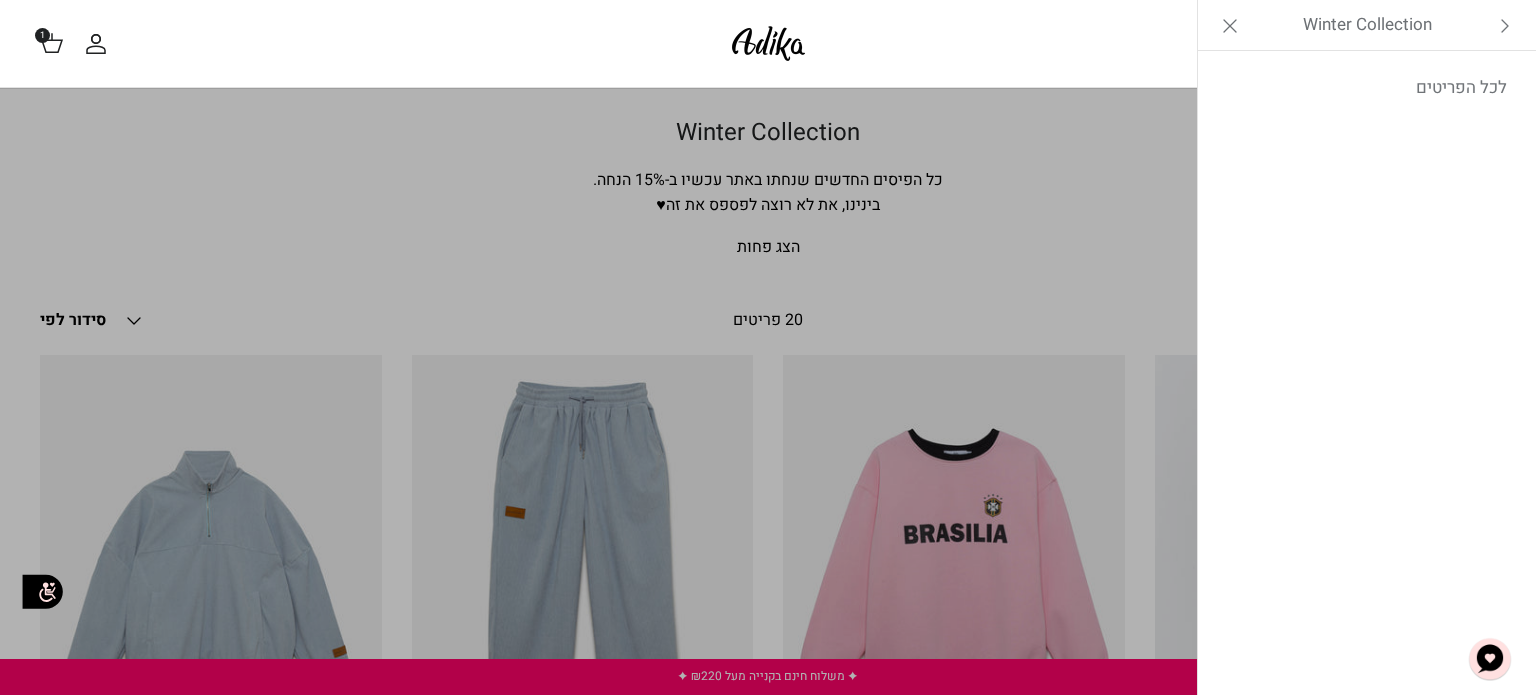click on "לכל הפריטים" at bounding box center (1367, 88) 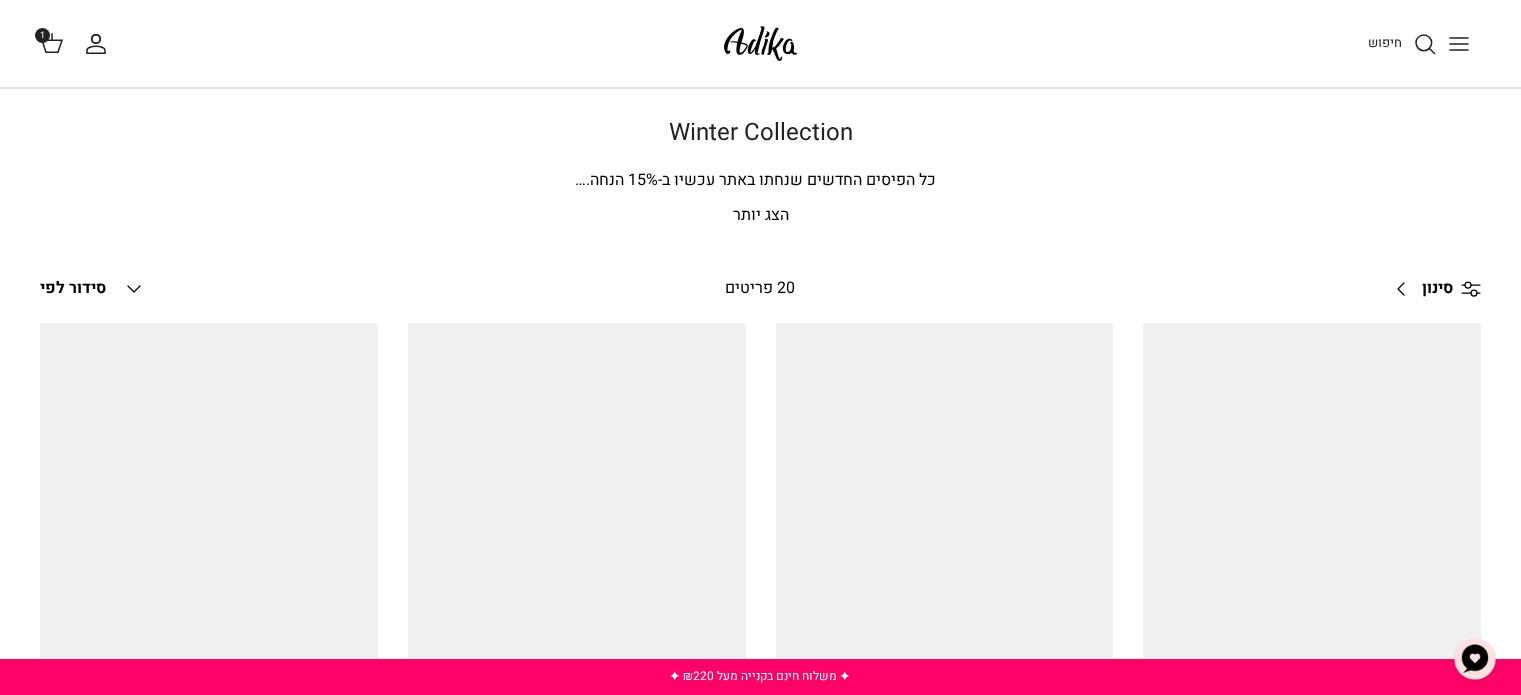 scroll, scrollTop: 0, scrollLeft: 0, axis: both 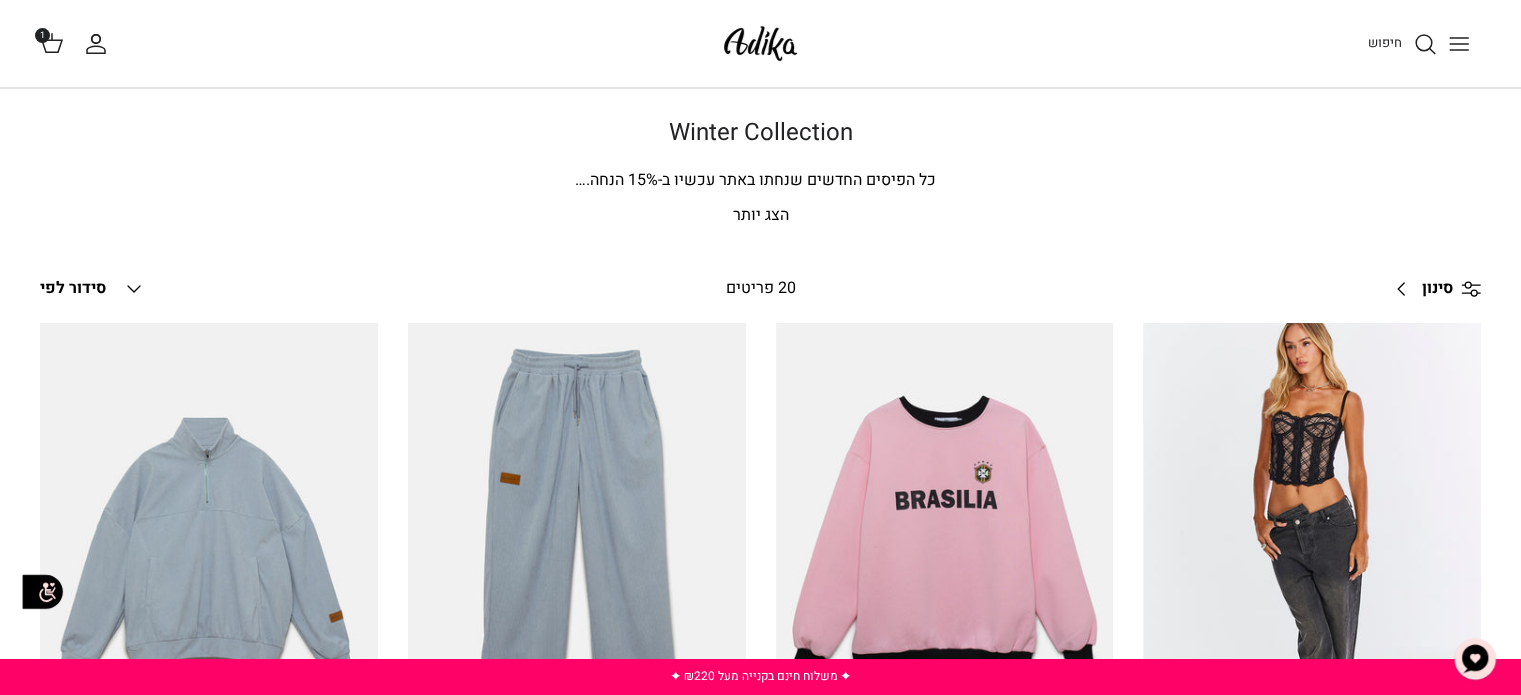 click at bounding box center [760, 43] 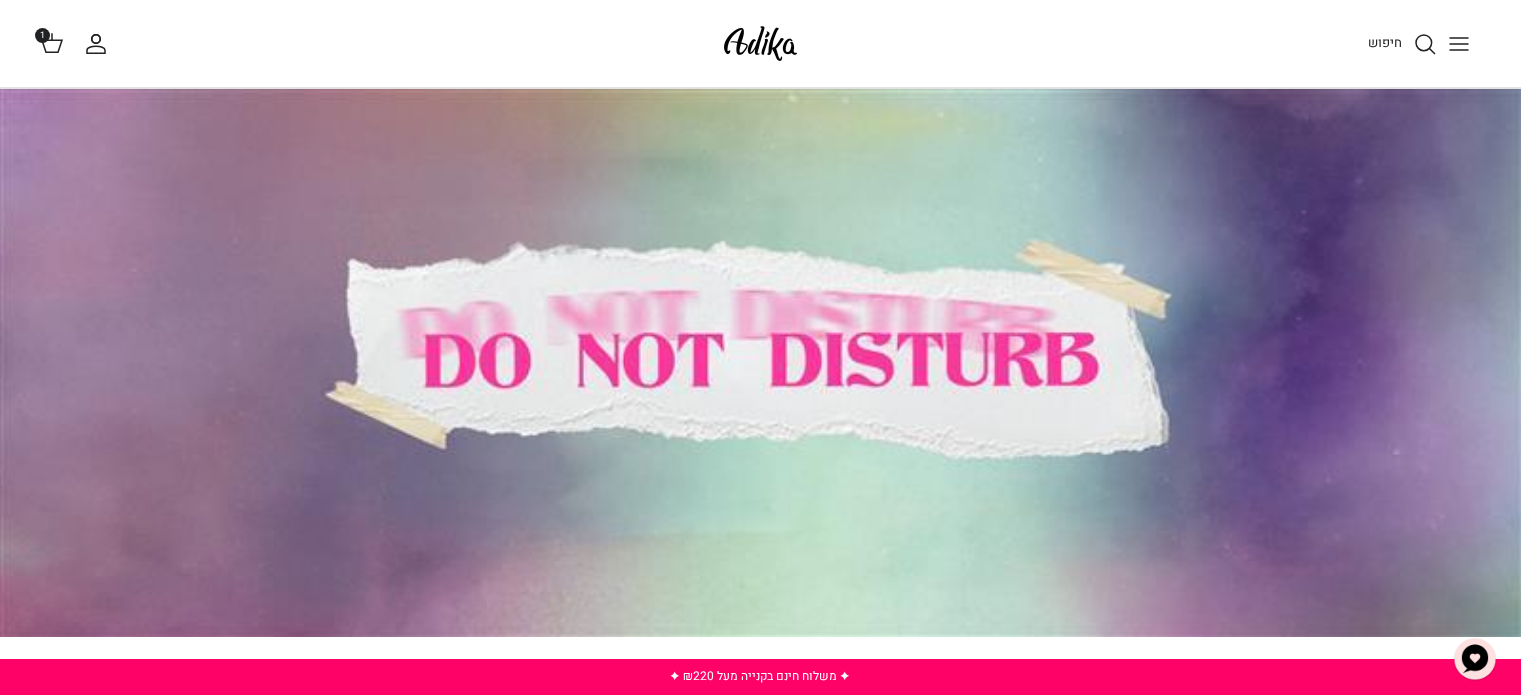 scroll, scrollTop: 0, scrollLeft: 0, axis: both 